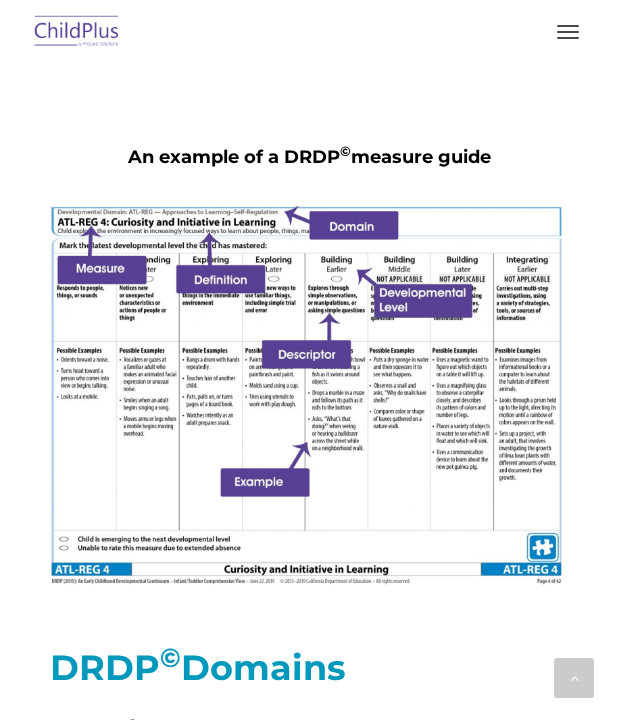 scroll, scrollTop: 6033, scrollLeft: 0, axis: vertical 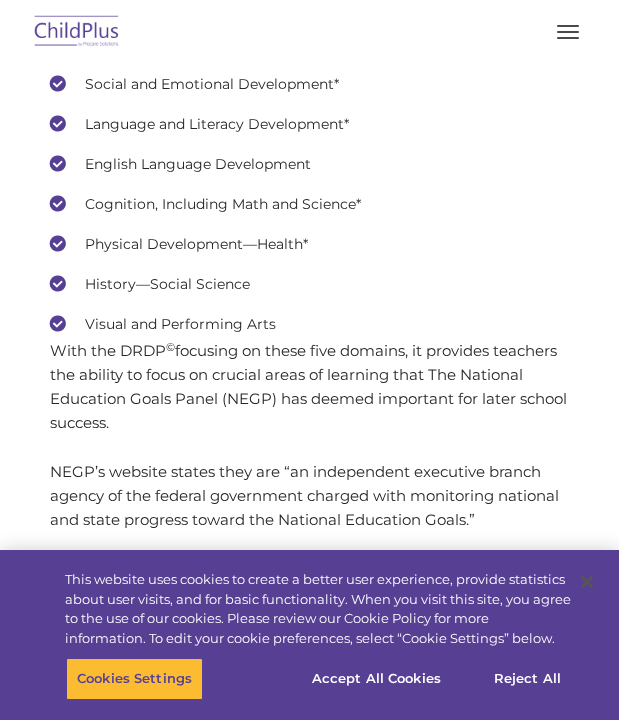 click on "Visual and Performing Arts" at bounding box center [309, 324] 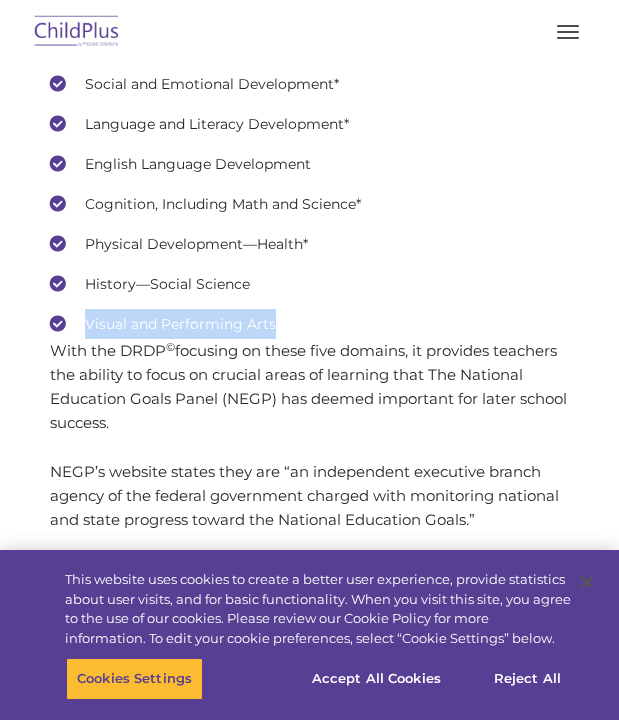 drag, startPoint x: 85, startPoint y: 443, endPoint x: 304, endPoint y: 434, distance: 219.18486 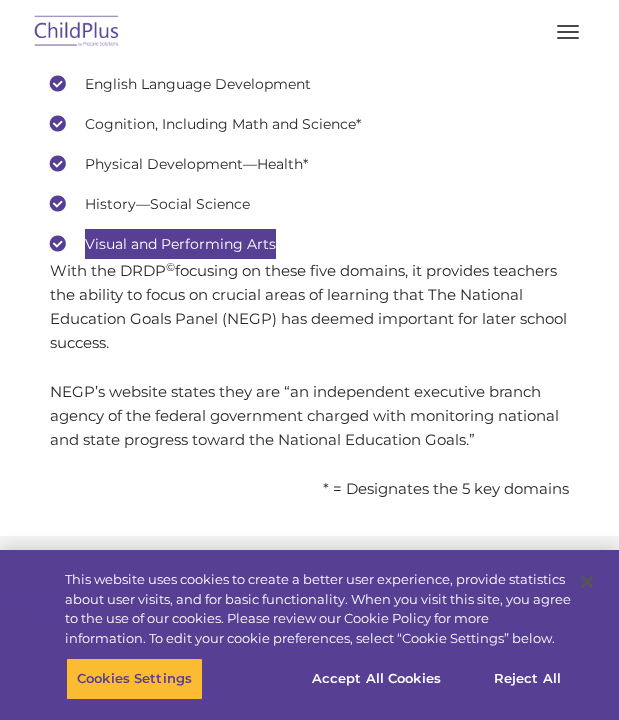 scroll, scrollTop: 6897, scrollLeft: 0, axis: vertical 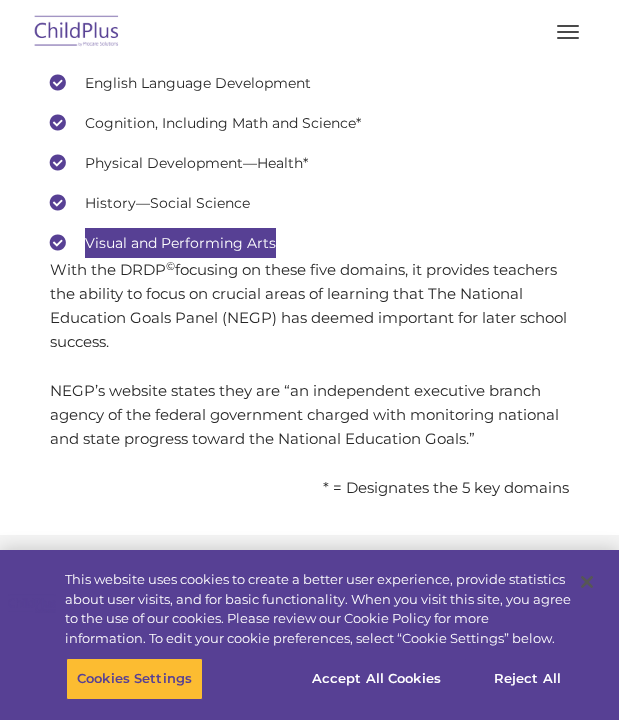 click on "Approaches to Learning—Self-Regulation*
Social and Emotional Development*
Language and Literacy Development*
English Language Development
Cognition, Including Math and Science*
Physical Development—Health*
History—Social Science
Visual and Performing Arts" at bounding box center [309, 103] 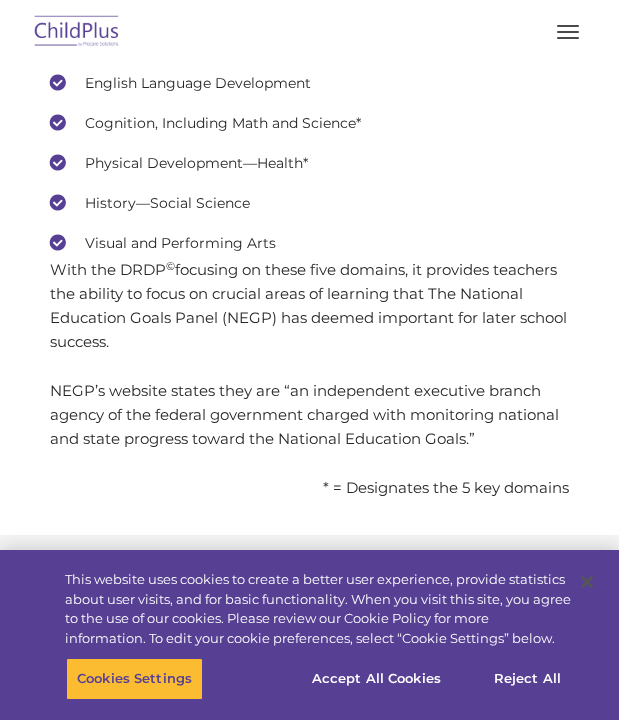 click on "History—Social Science" at bounding box center [309, 203] 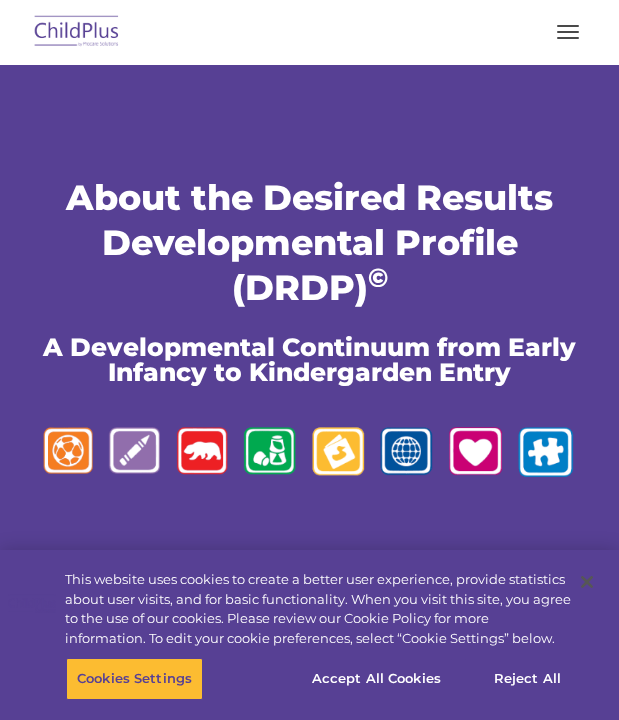 scroll, scrollTop: 0, scrollLeft: 0, axis: both 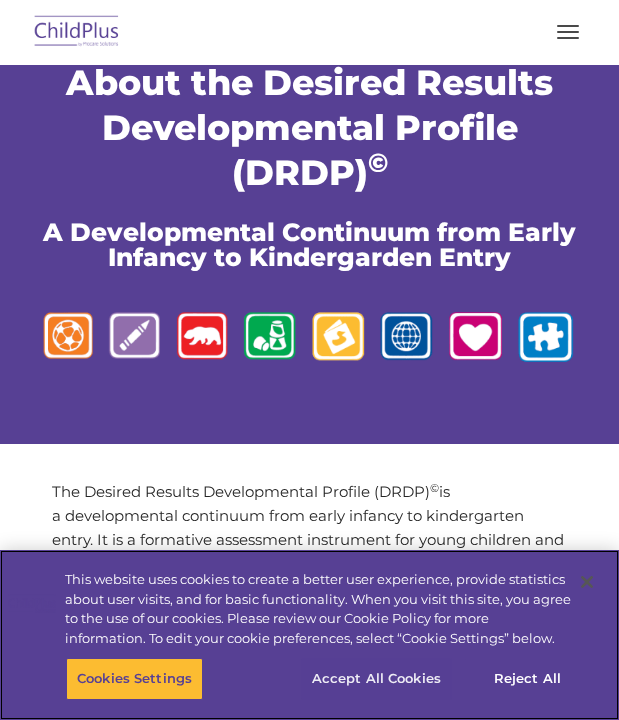 click on "Accept All Cookies" at bounding box center (376, 679) 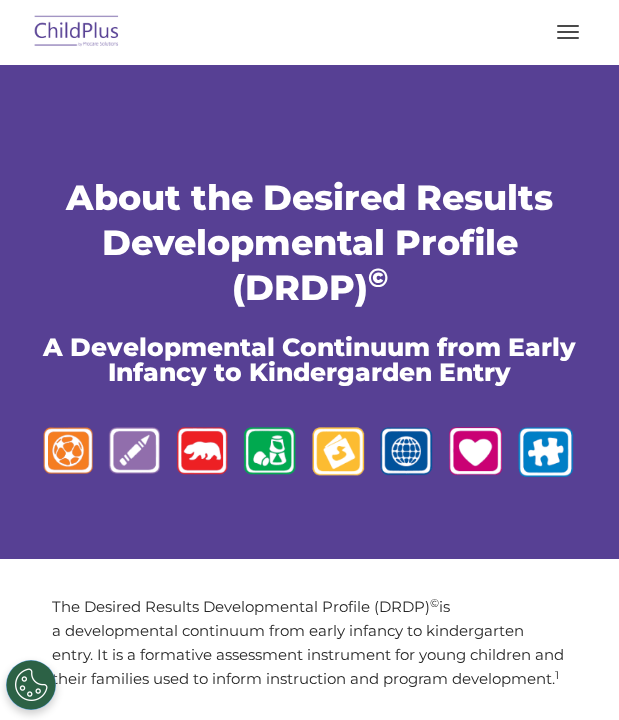 scroll, scrollTop: 0, scrollLeft: 0, axis: both 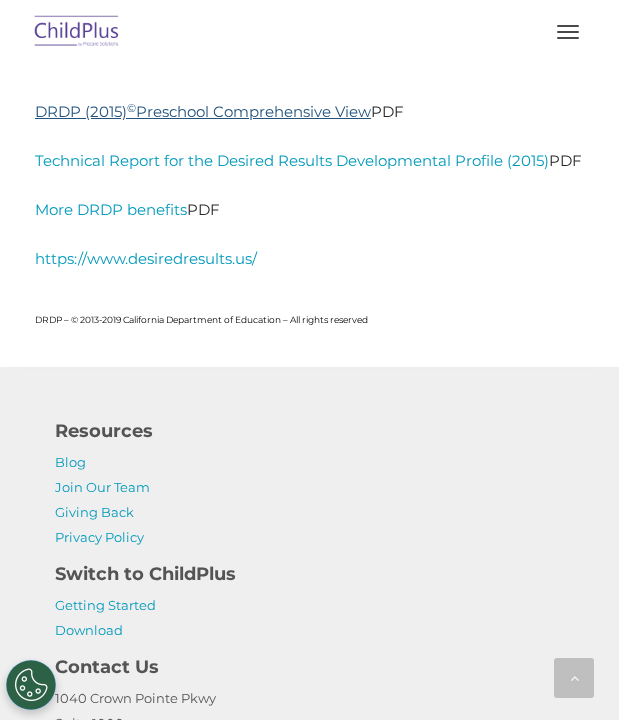 click on "DRDP (2015) ©  Preschool Comprehensive View" at bounding box center (203, 111) 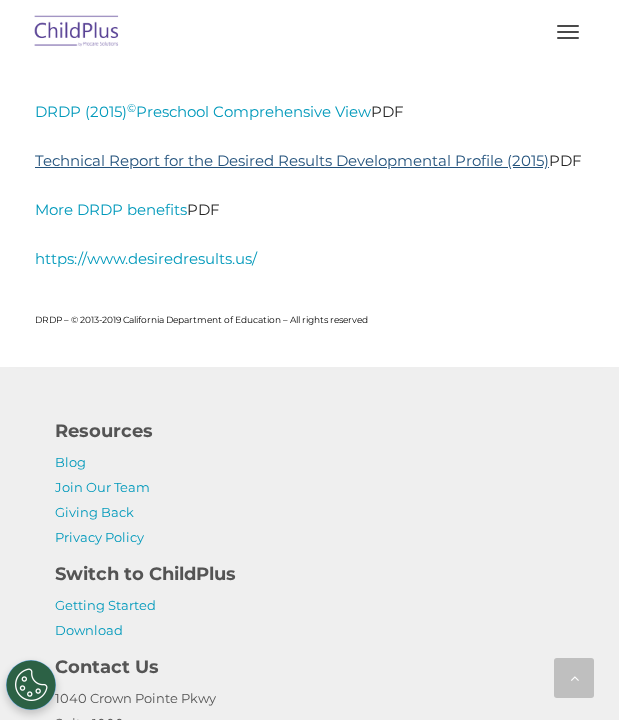 click on "Technical Report for the Desired Results Developmental Profile (2015)" at bounding box center (292, 160) 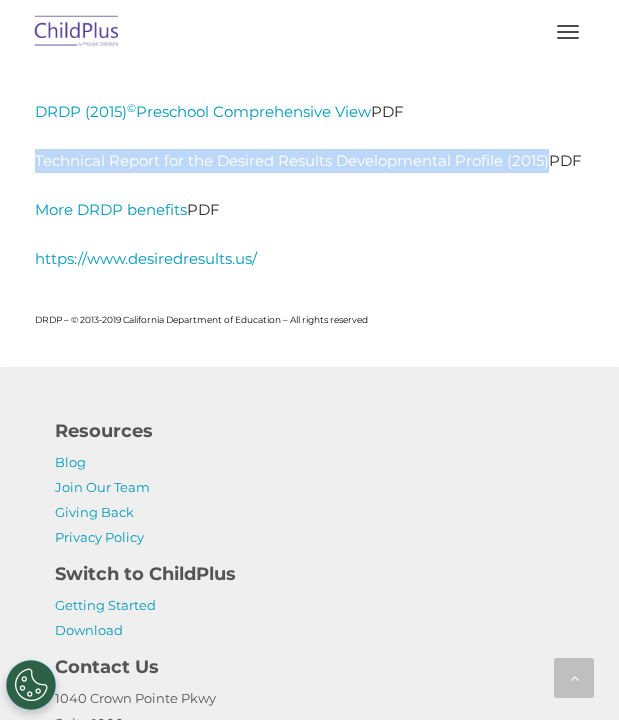 drag, startPoint x: 15, startPoint y: 344, endPoint x: 78, endPoint y: 373, distance: 69.354164 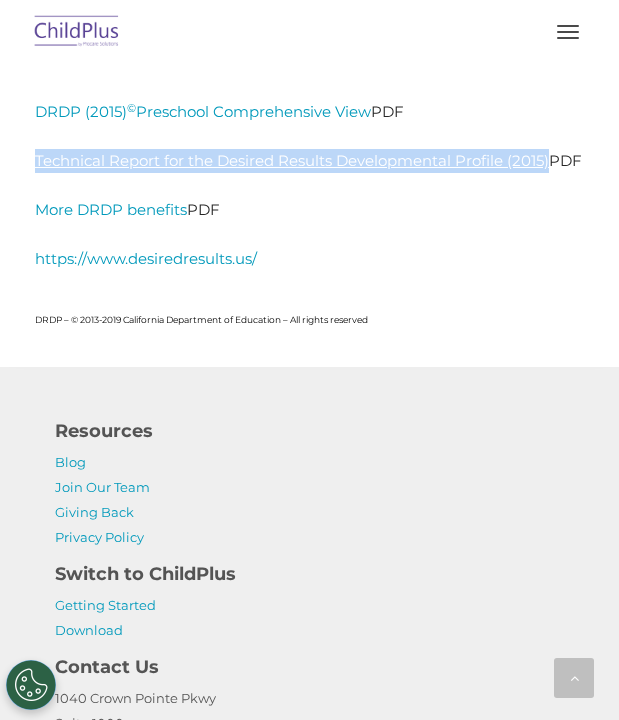 click on "Technical Report for the Desired Results Developmental Profile (2015)" at bounding box center [292, 160] 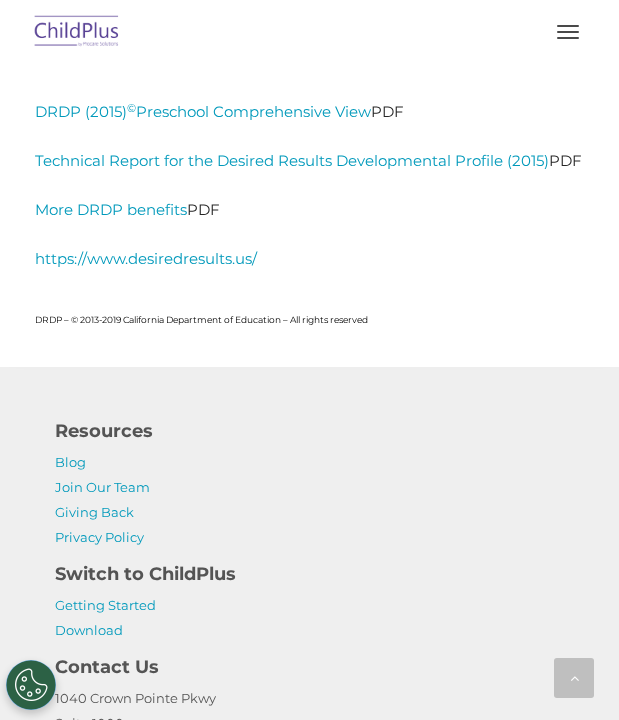click on "DRDP (2015) ©  Preschool Comprehensive View  PDF
Technical Report for the Desired Results Developmental Profile (2015)  PDF
More DRDP benefits  PDF
https://www.desiredresults.us/" at bounding box center (309, 185) 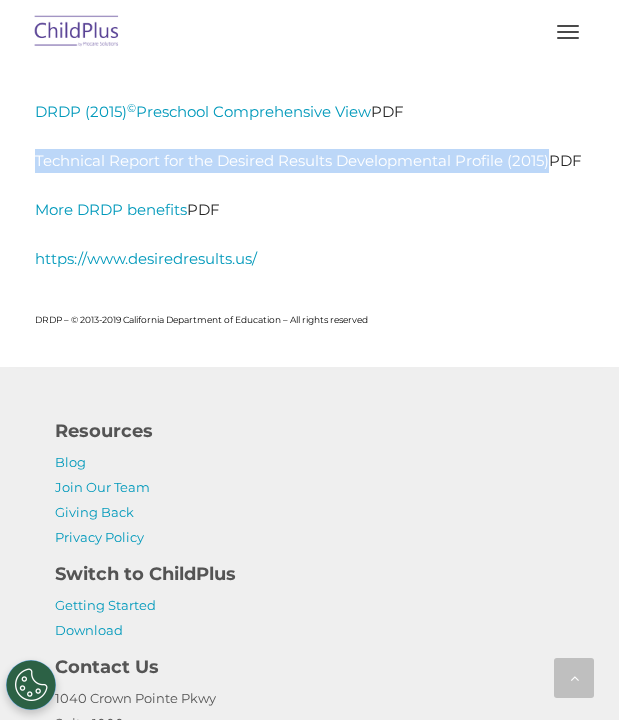 drag, startPoint x: 33, startPoint y: 346, endPoint x: 78, endPoint y: 381, distance: 57.00877 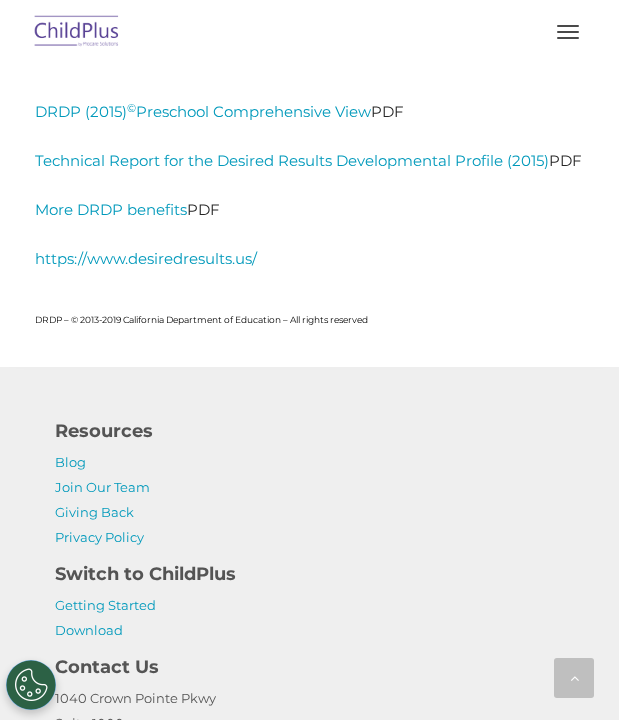 click on "Technical Report for the Desired Results Developmental Profile (2015)  PDF" at bounding box center [309, 161] 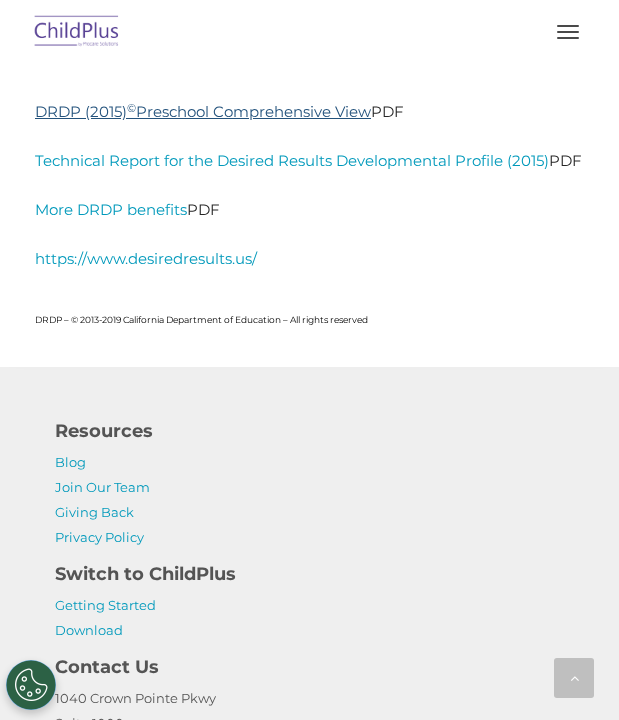 click on "DRDP (2015) ©  Preschool Comprehensive View" at bounding box center (203, 111) 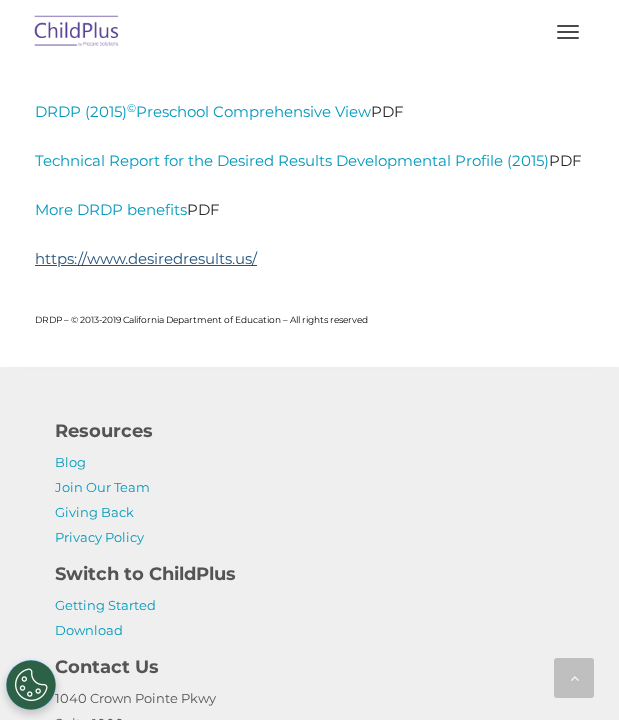 click on "https://www.desiredresults.us/" at bounding box center (146, 258) 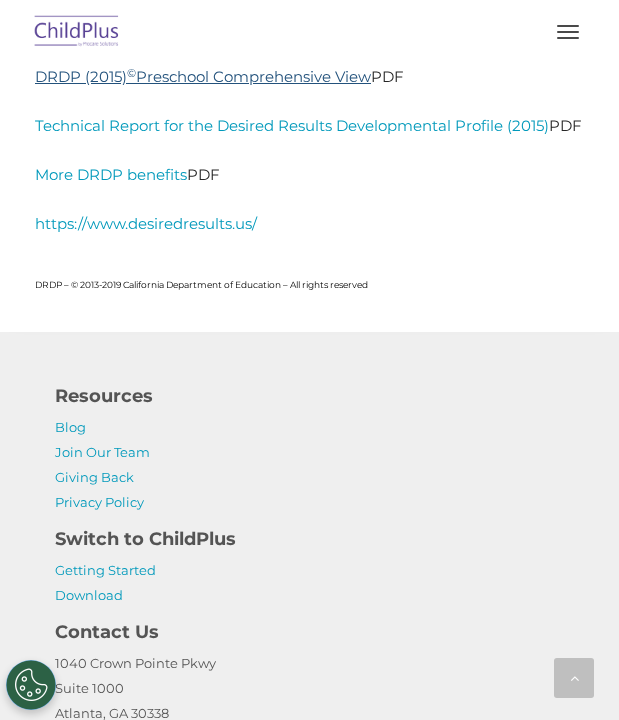 scroll, scrollTop: 14751, scrollLeft: 0, axis: vertical 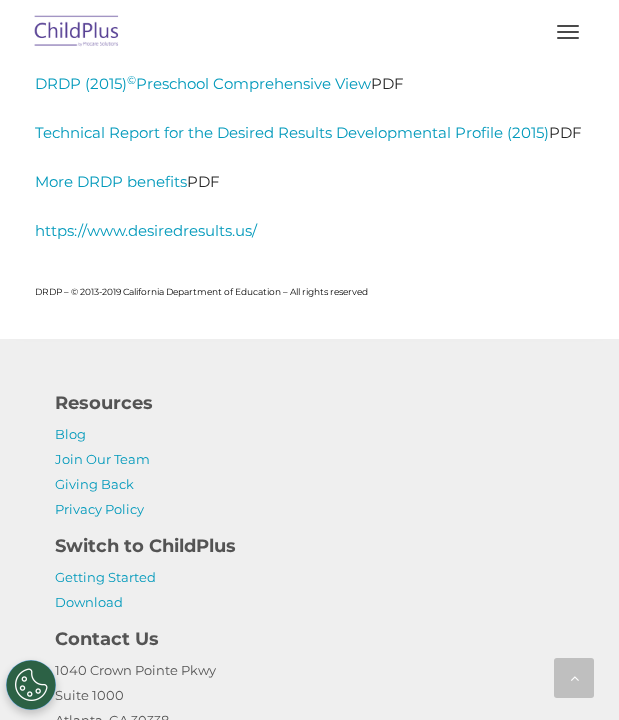 click on "DRDP – © 2013-2019 California Department of Education – All rights reserved" at bounding box center [201, 291] 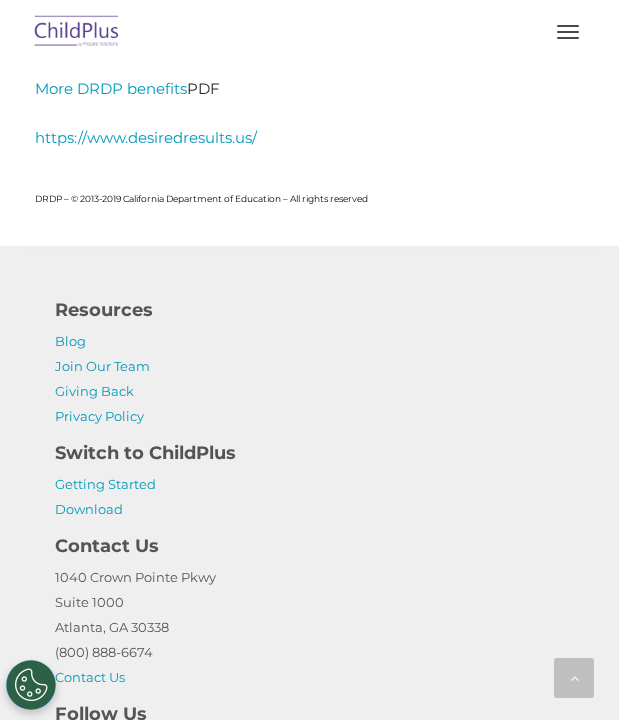 scroll, scrollTop: 14848, scrollLeft: 0, axis: vertical 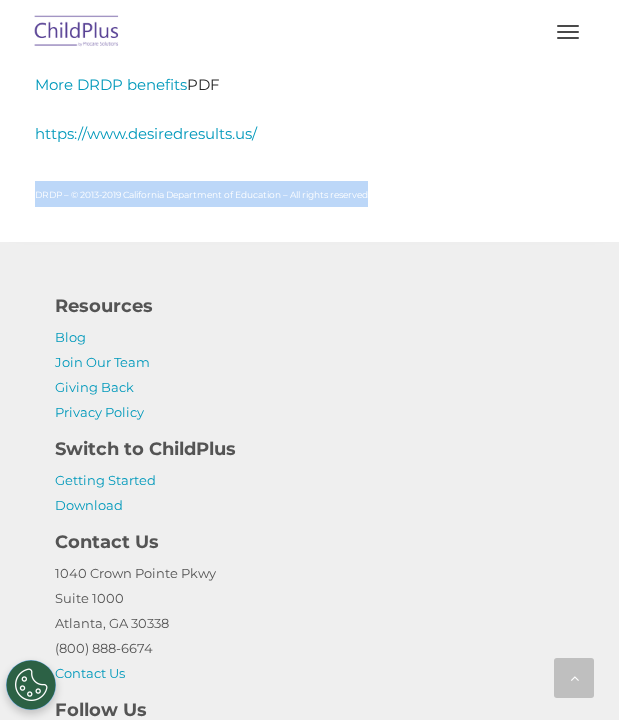 drag, startPoint x: 32, startPoint y: 407, endPoint x: 396, endPoint y: 408, distance: 364.00137 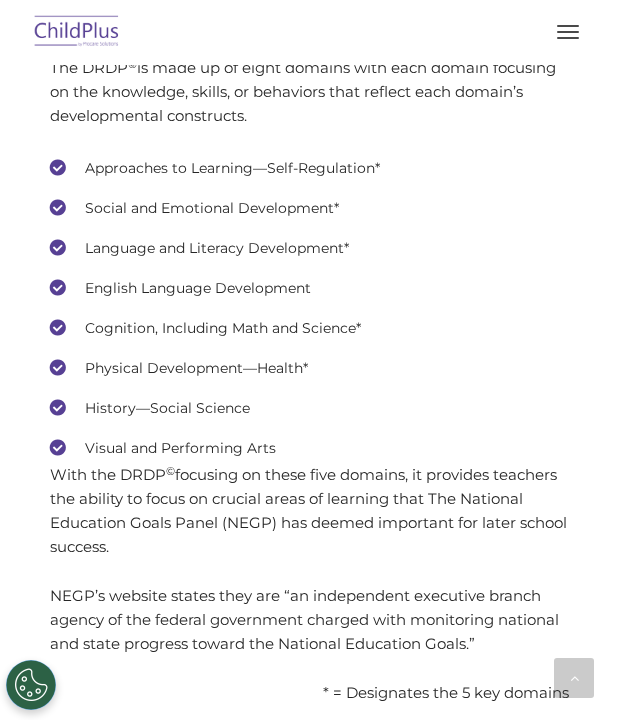 scroll, scrollTop: 6747, scrollLeft: 0, axis: vertical 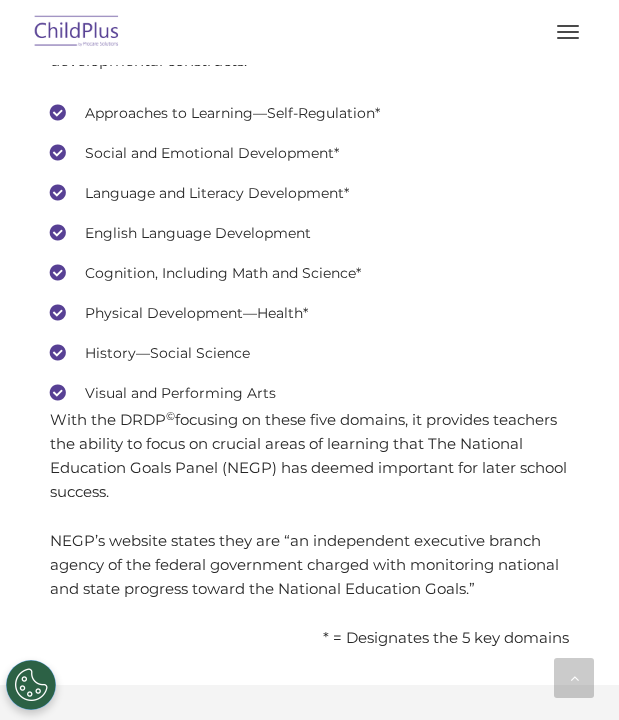 click on "History—Social Science" at bounding box center (309, 353) 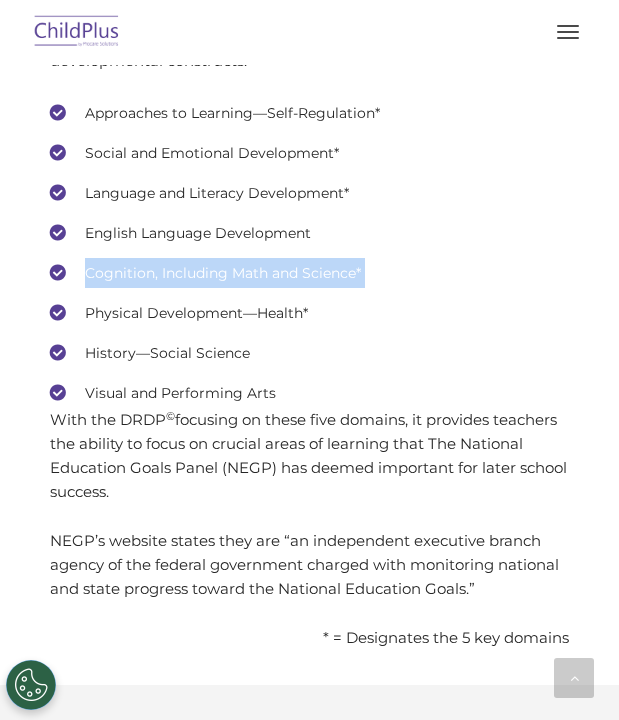 drag, startPoint x: 79, startPoint y: 394, endPoint x: 374, endPoint y: 378, distance: 295.4336 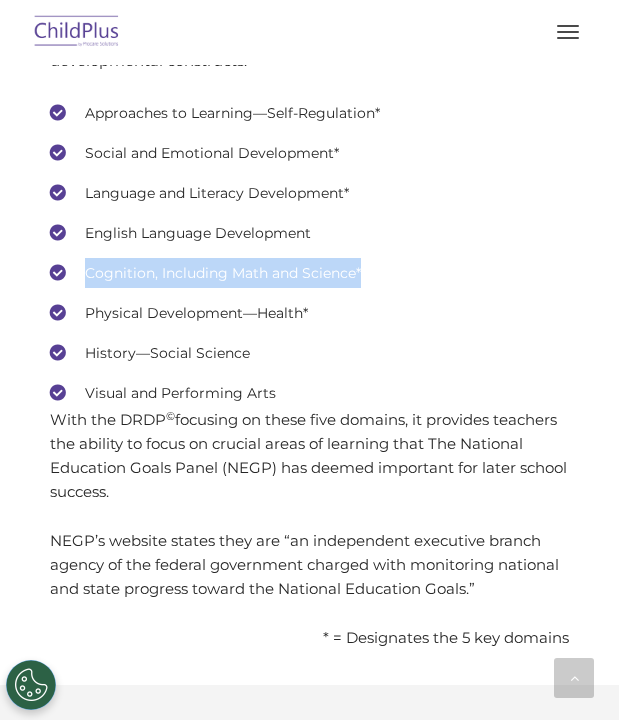drag, startPoint x: 84, startPoint y: 393, endPoint x: 373, endPoint y: 397, distance: 289.02768 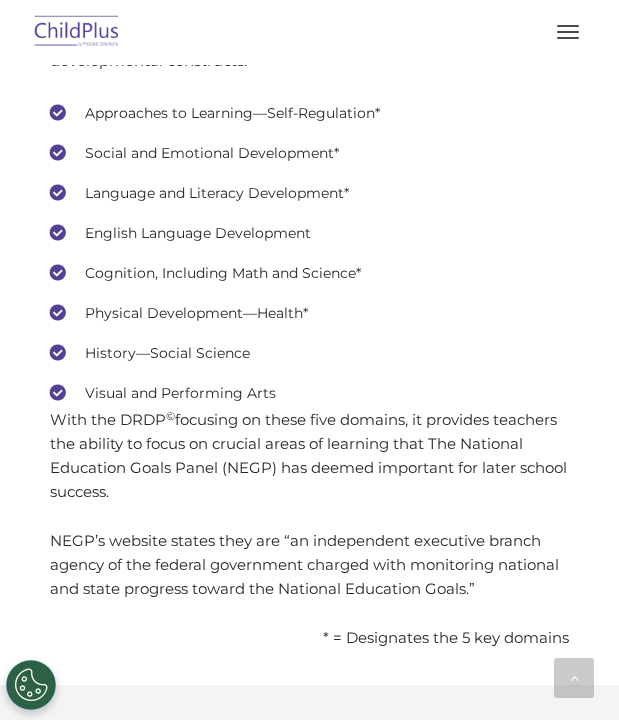 click on "Physical Development—Health*" at bounding box center (309, 313) 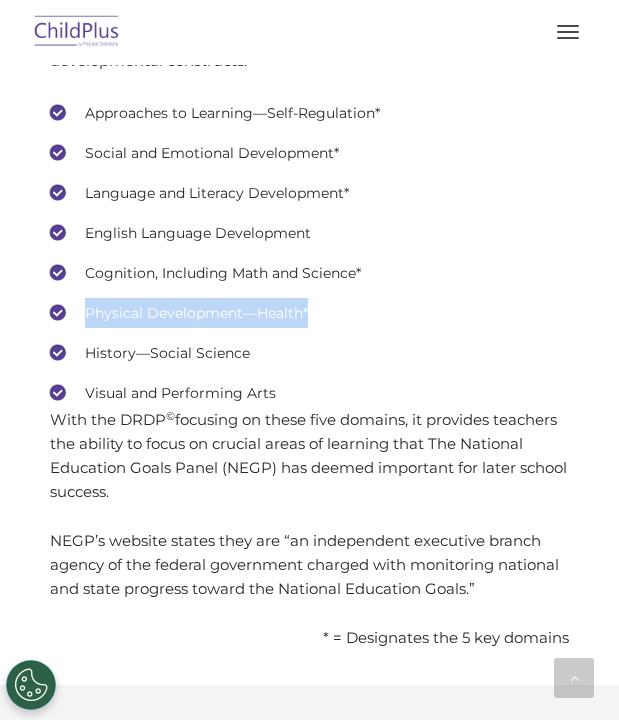 drag, startPoint x: 85, startPoint y: 433, endPoint x: 327, endPoint y: 435, distance: 242.00827 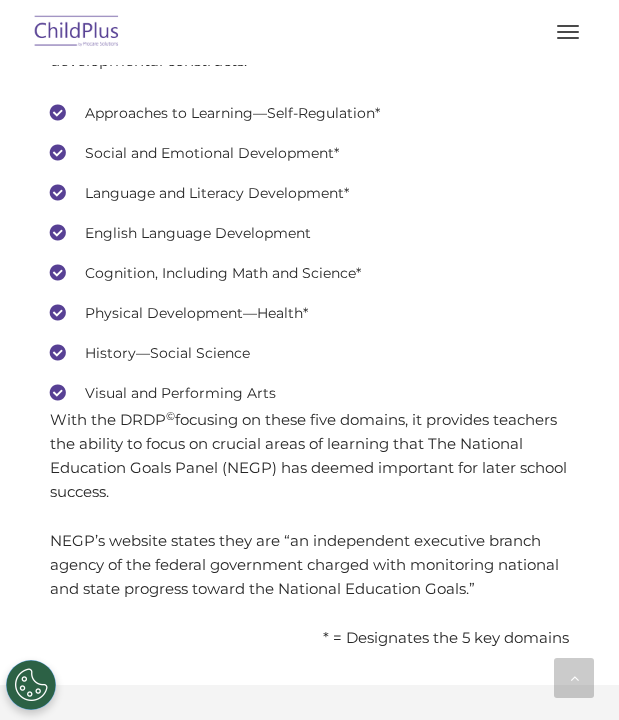 click on "History—Social Science" at bounding box center (309, 353) 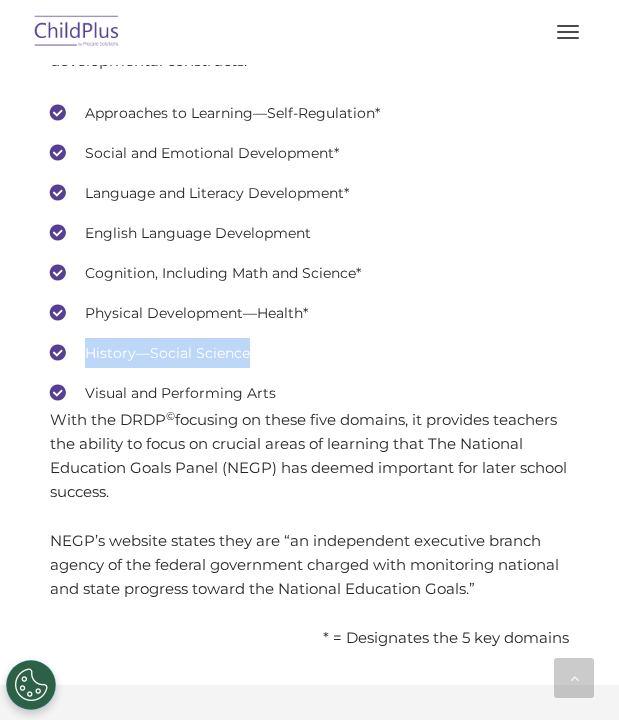 drag, startPoint x: 84, startPoint y: 468, endPoint x: 277, endPoint y: 466, distance: 193.01036 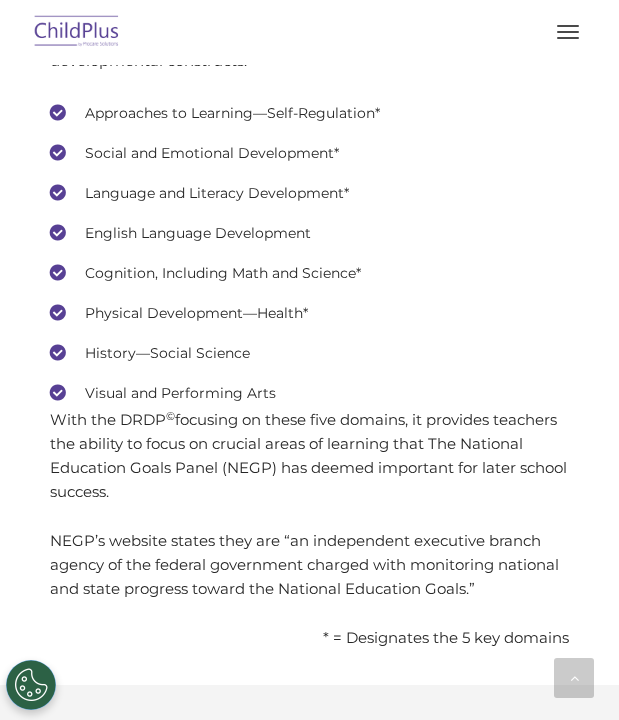 click on "Visual and Performing Arts" at bounding box center (309, 393) 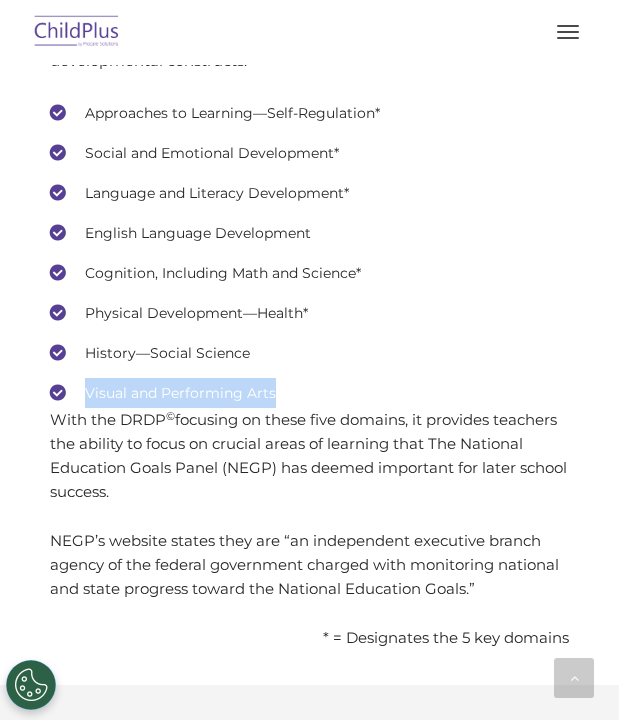 drag, startPoint x: 82, startPoint y: 513, endPoint x: 313, endPoint y: 506, distance: 231.10603 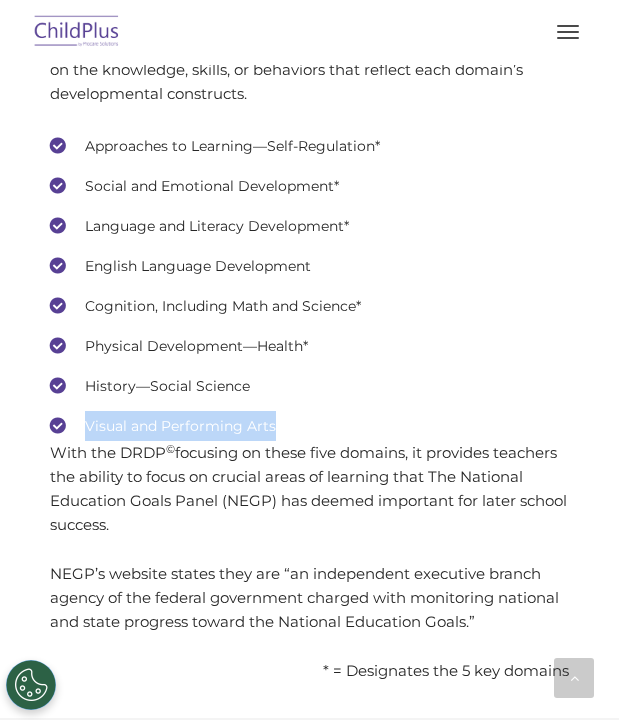 scroll, scrollTop: 6733, scrollLeft: 0, axis: vertical 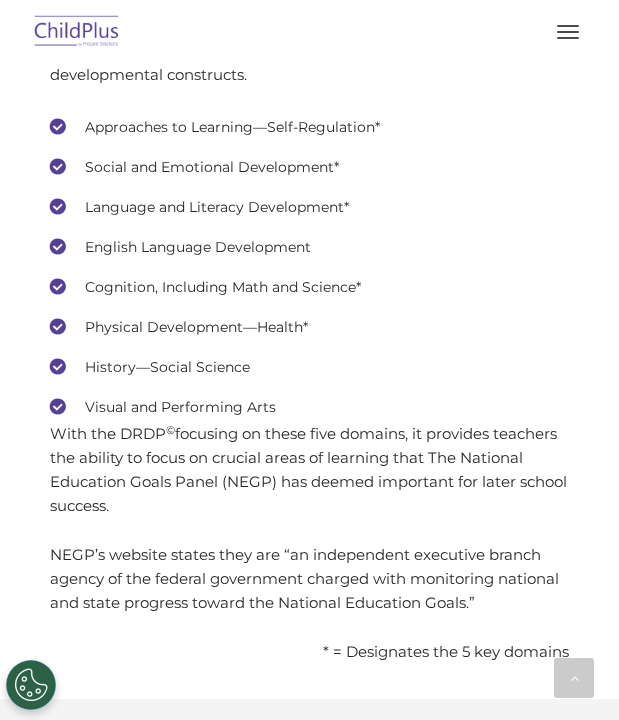 click on "DRDP ©  Domains
The DRDP ©  is made up of eight domains with each domain focusing on the knowledge, skills, or behaviors that reflect each domain’s developmental constructs.
Approaches to Learning—Self-Regulation*
Social and Emotional Development*
Language and Literacy Development*
English Language Development
Cognition, Including Math and Science*
Physical Development—Health*
History—Social Science
Visual and Performing Arts
With the DRDP ©  focusing on these five domains, it provides teachers the ability to focus on crucial areas of learning that The National Education Goals Panel (NEGP) has deemed important for later school success.
NEGP’s website states they are “an independent executive branch agency of the federal government charged with monitoring national and state progress toward the National Education Goals.”
* = Designates the 5 key domains" at bounding box center (309, 304) 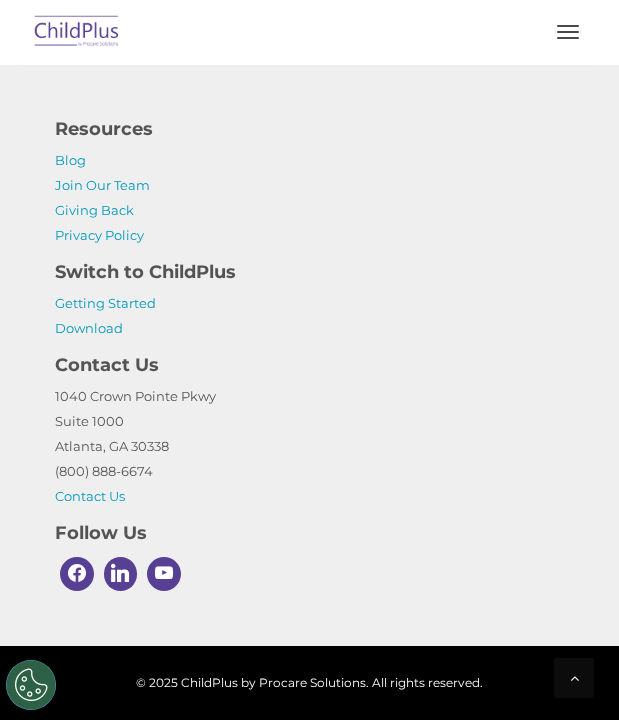 scroll, scrollTop: 15242, scrollLeft: 0, axis: vertical 